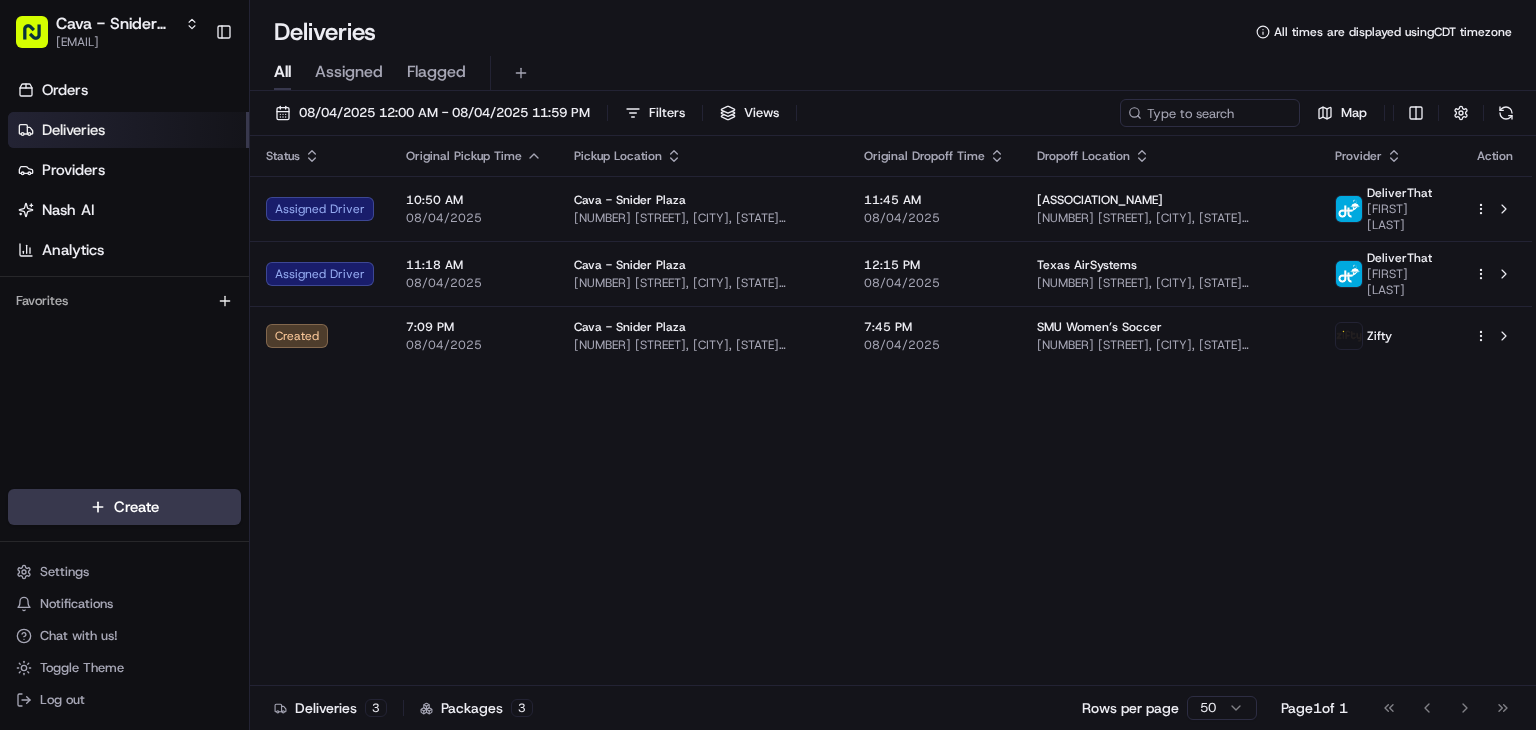 scroll, scrollTop: 0, scrollLeft: 0, axis: both 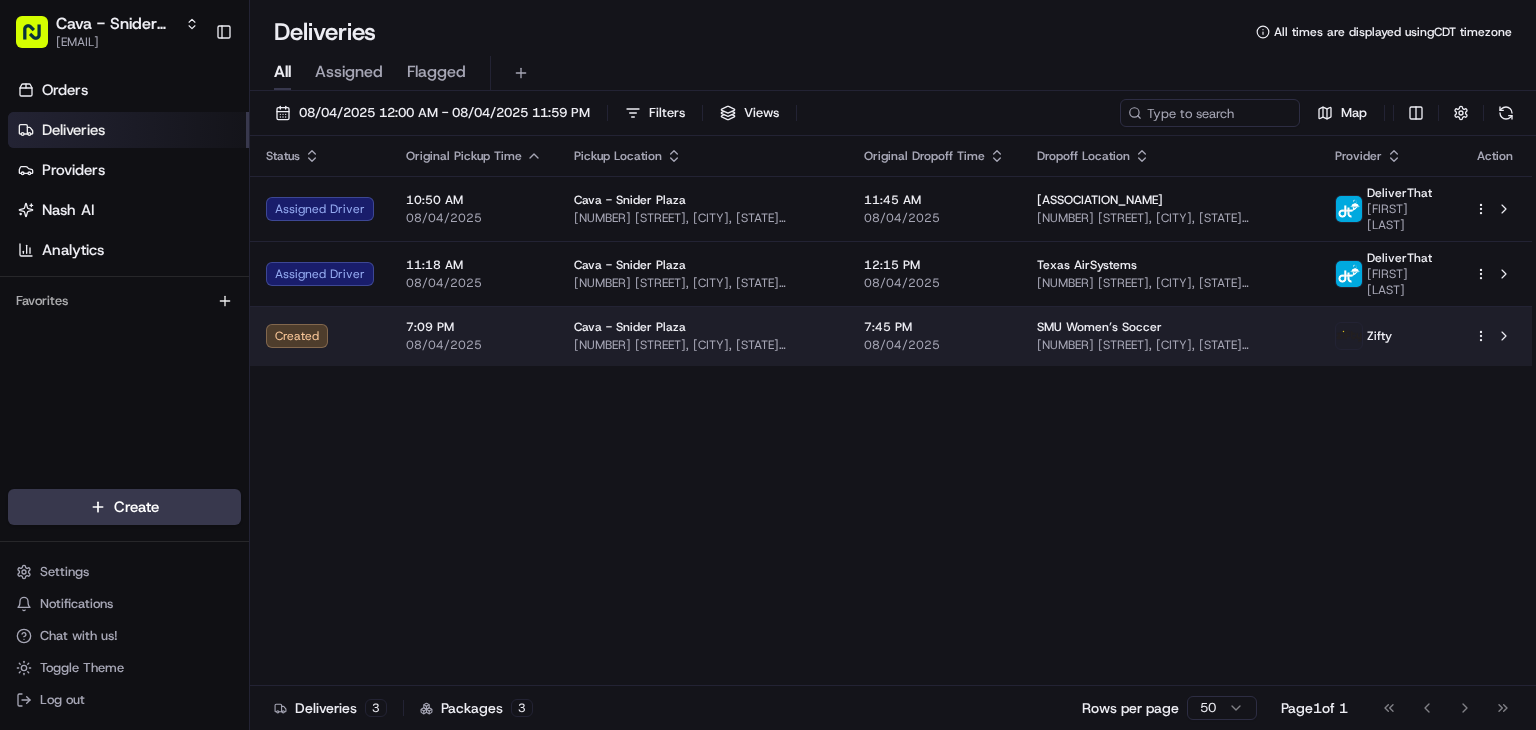 click on "[TIME] [DATE] [STATUS] [PROVIDER_NAME] [NUMBER] [STREET], [CITY], [STATE] [POSTAL_CODE], [COUNTRY] [TIME] [DATE] [ASSOCIATION_NAME] [NUMBER] [POSTAL_CODE] [PROVIDER_NAME] [DRIVER_NAME]" at bounding box center [768, 365] 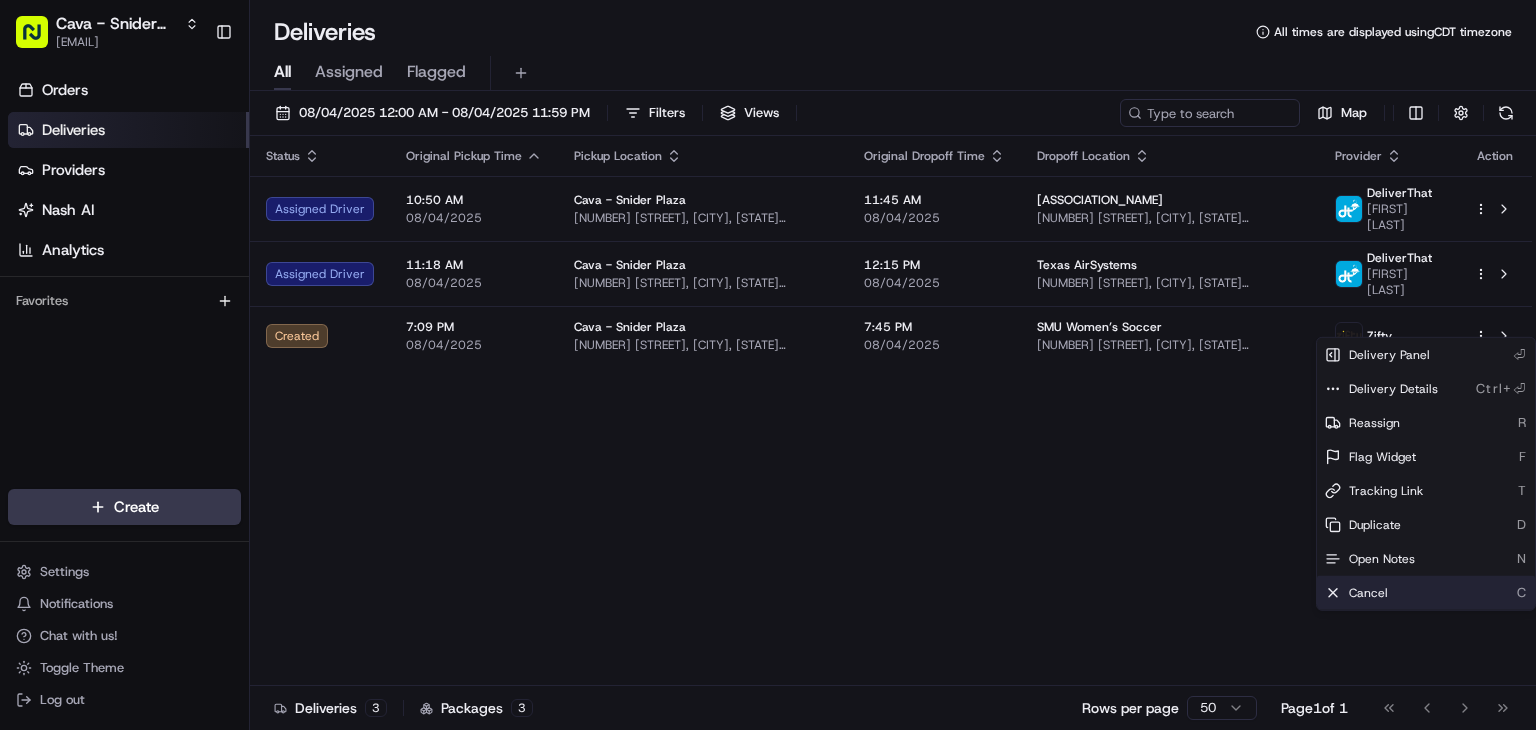 click on "Cancel C" at bounding box center (1426, 593) 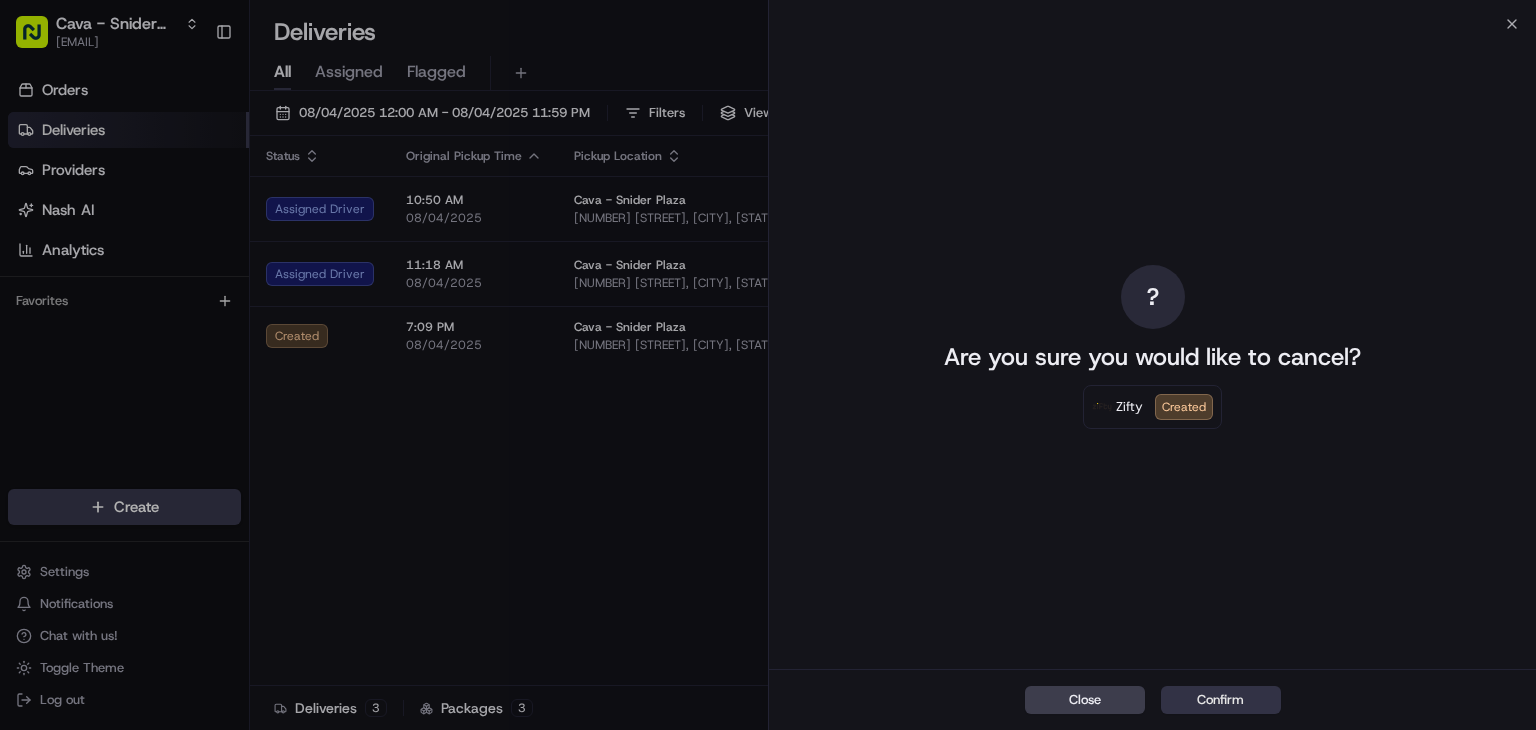 click on "Confirm" at bounding box center (1221, 700) 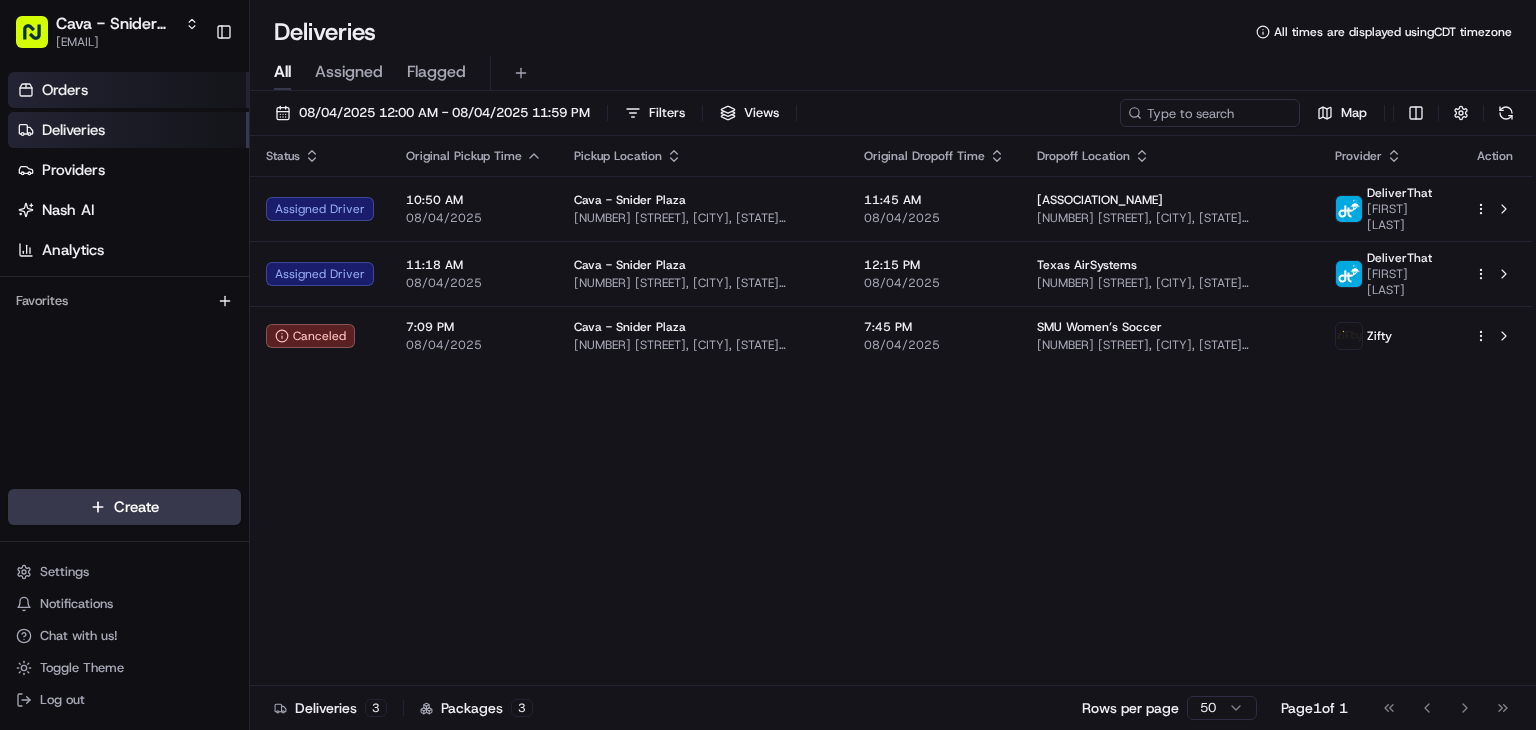 click on "Orders" at bounding box center [128, 90] 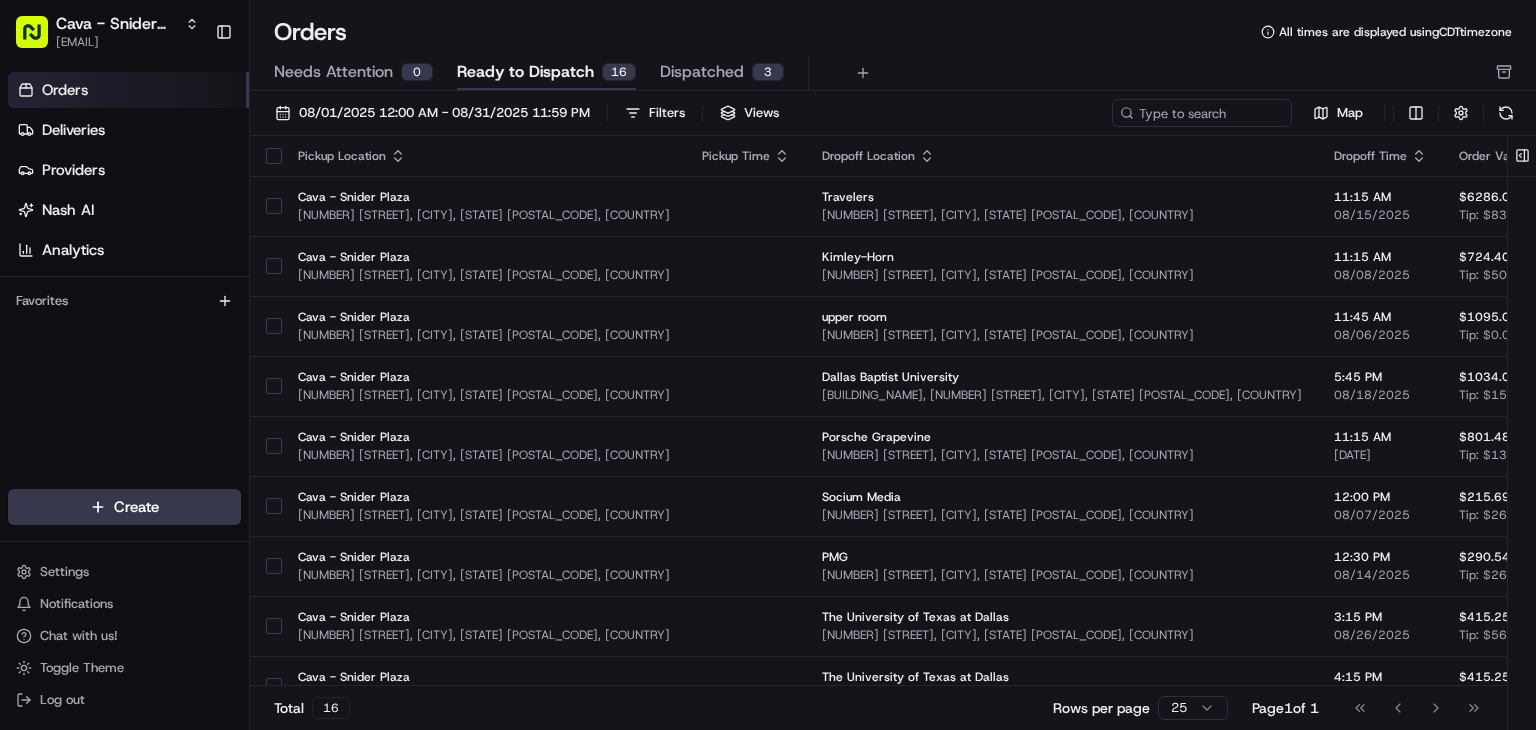 click on "Dispatched 3" at bounding box center [722, 73] 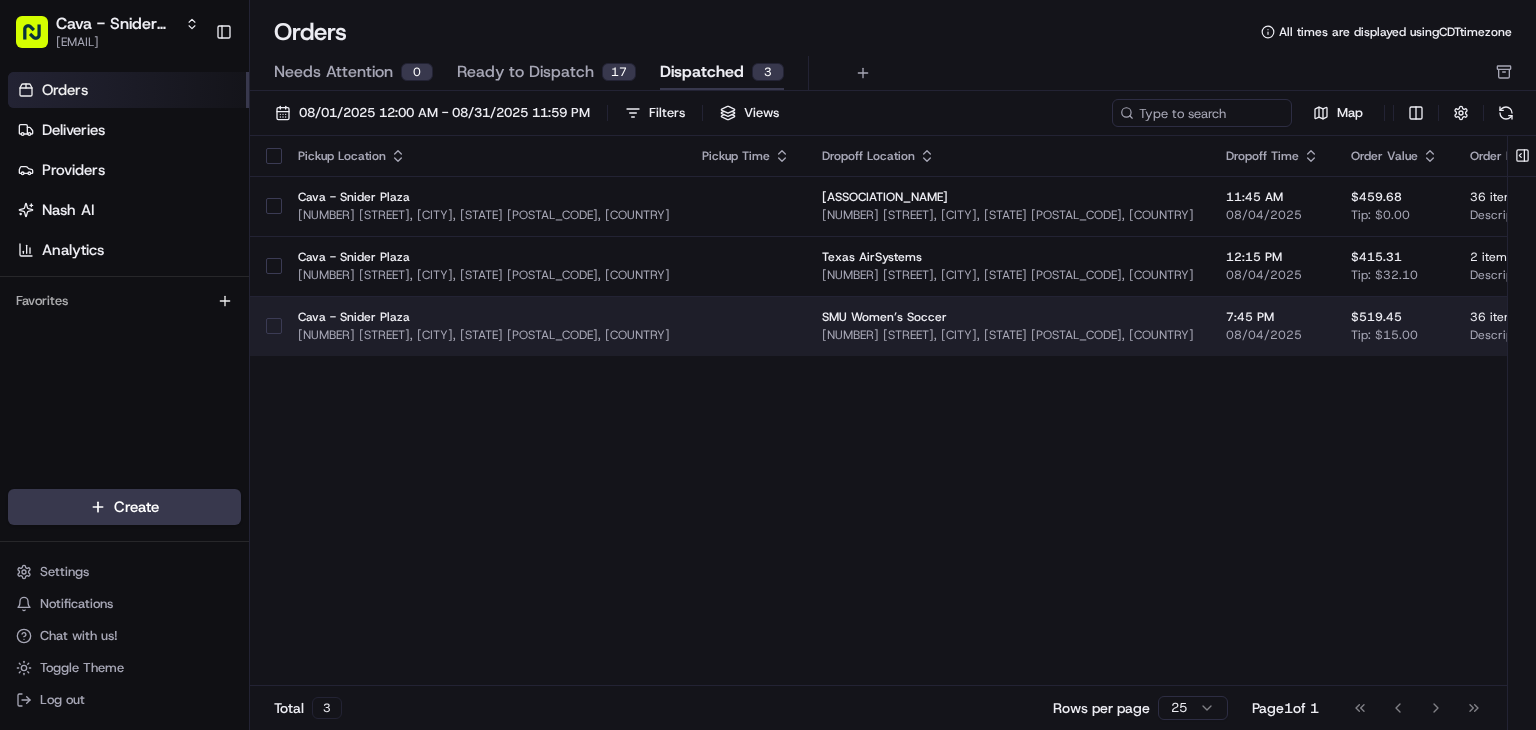 click on "[NUMBER] [STREET], [CITY], [STATE] [POSTAL_CODE], [COUNTRY] [TIME] [DATE] [NUMBER]" at bounding box center [768, 365] 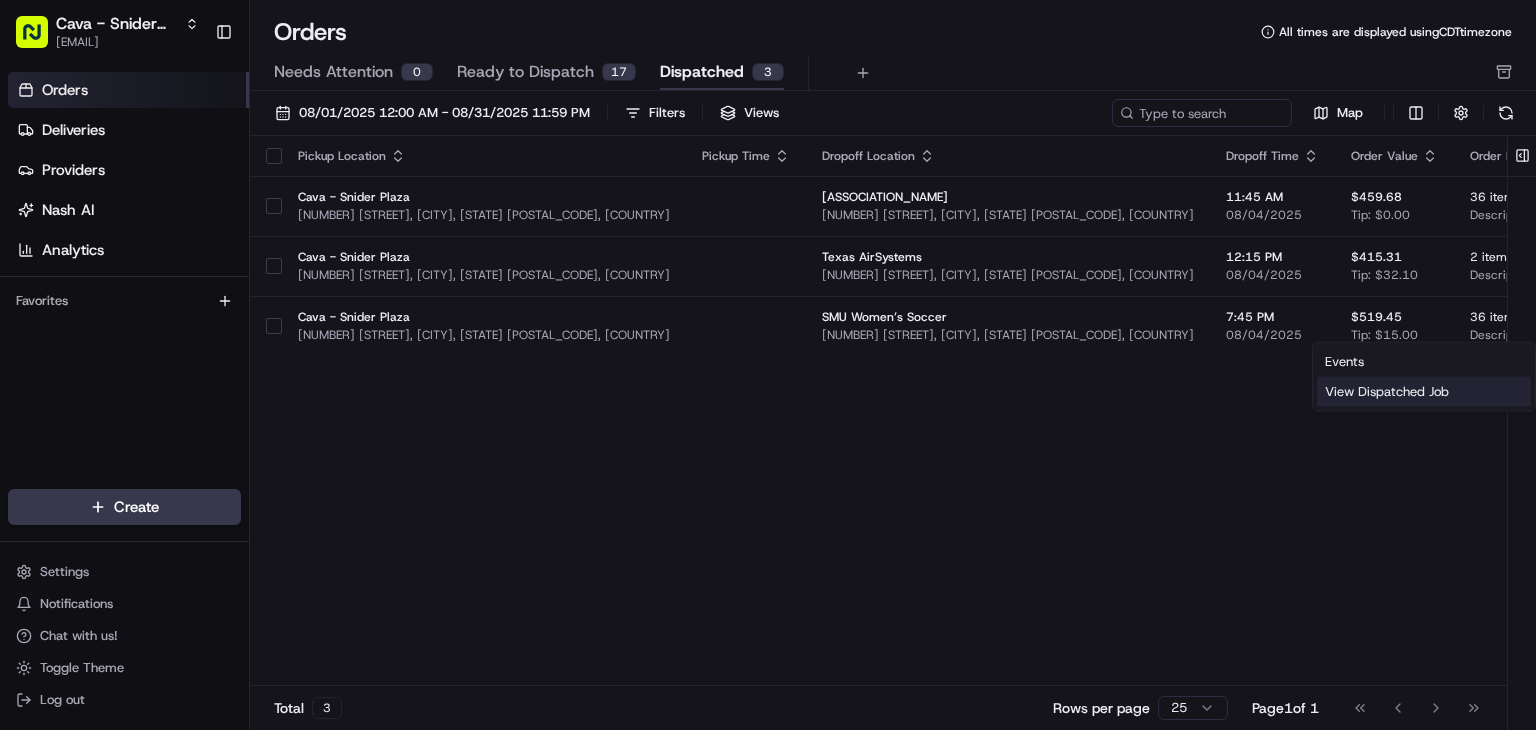click on "View Dispatched Job" at bounding box center [1424, 392] 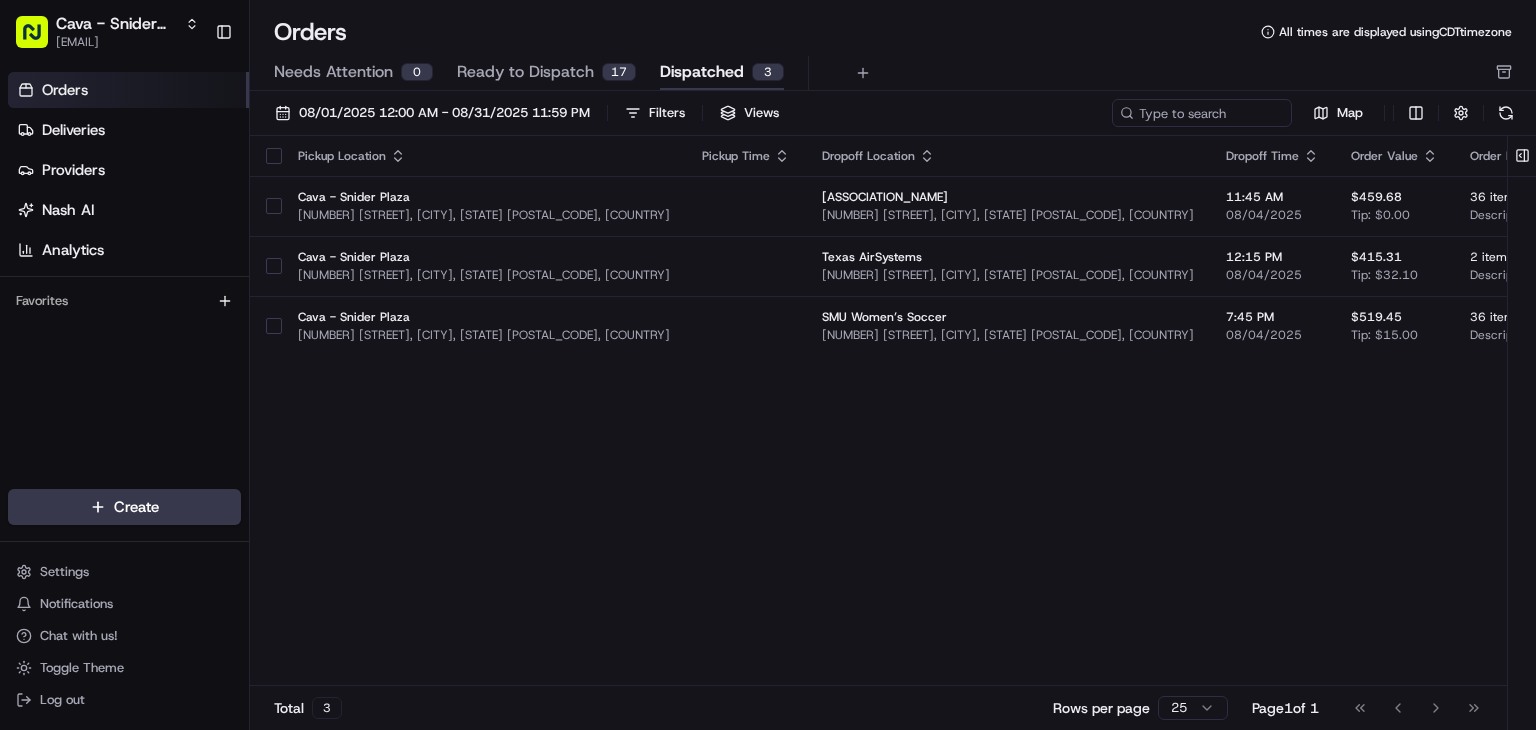 click on "Dispatched" at bounding box center [702, 72] 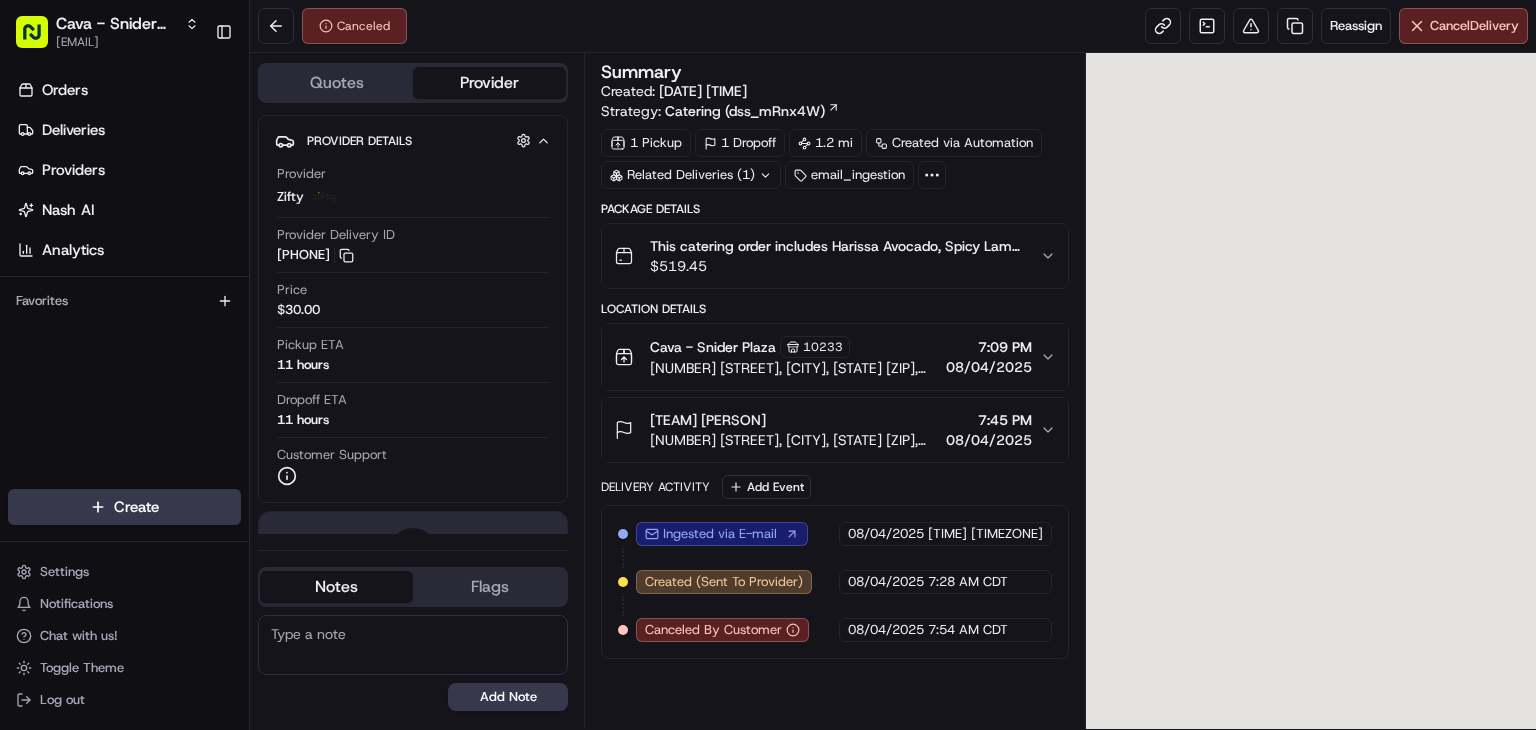 scroll, scrollTop: 0, scrollLeft: 0, axis: both 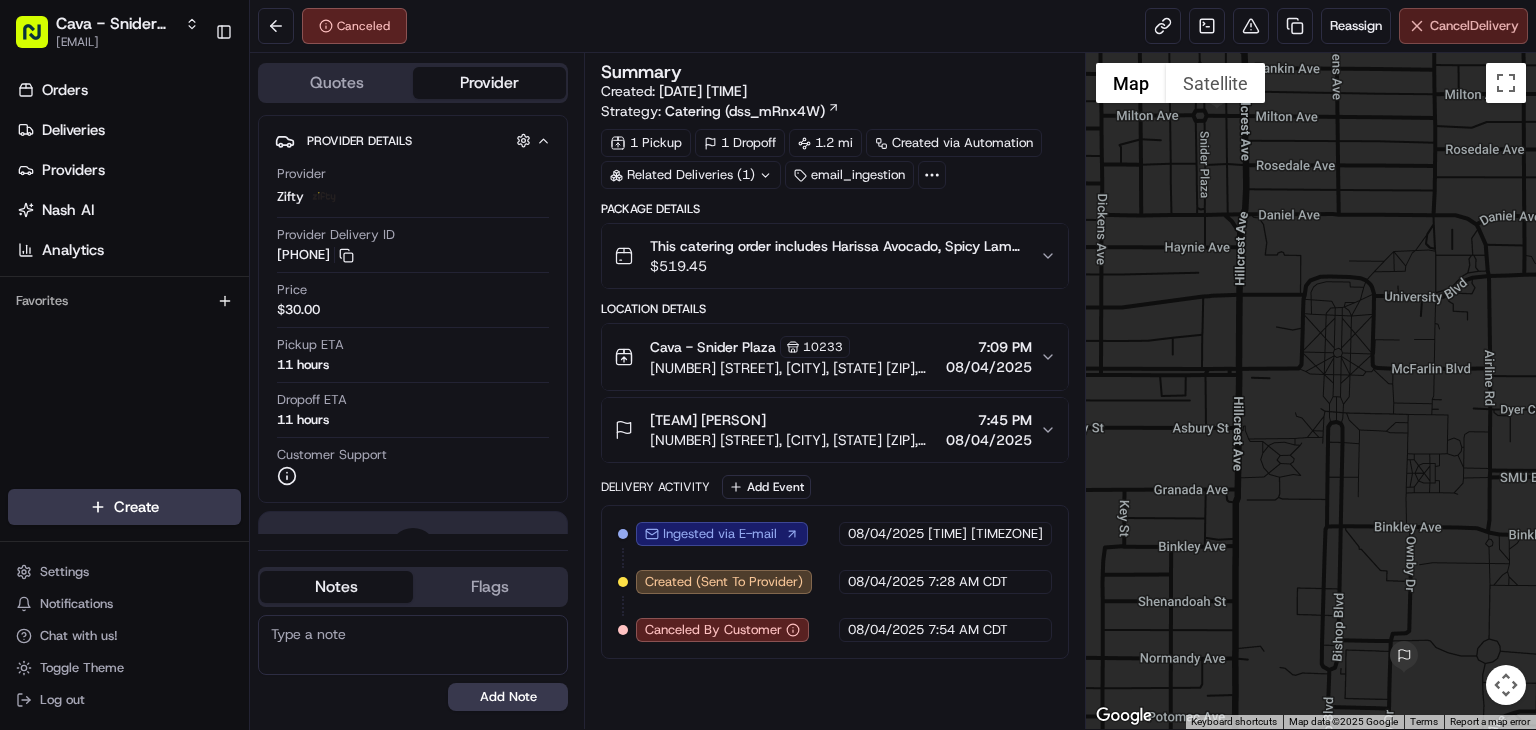 click on "Cancel  Delivery" at bounding box center (1474, 26) 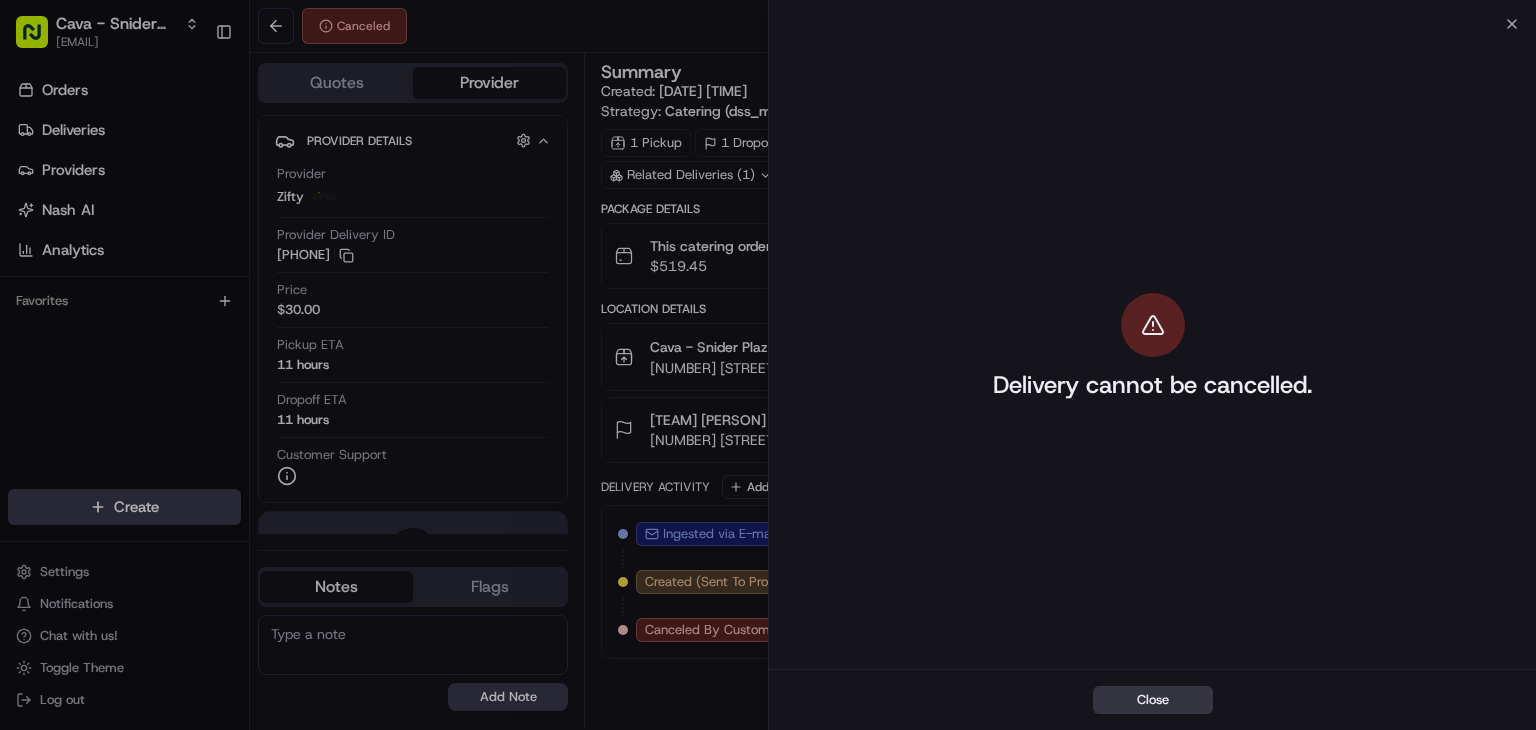 click on "Close" at bounding box center (1153, 700) 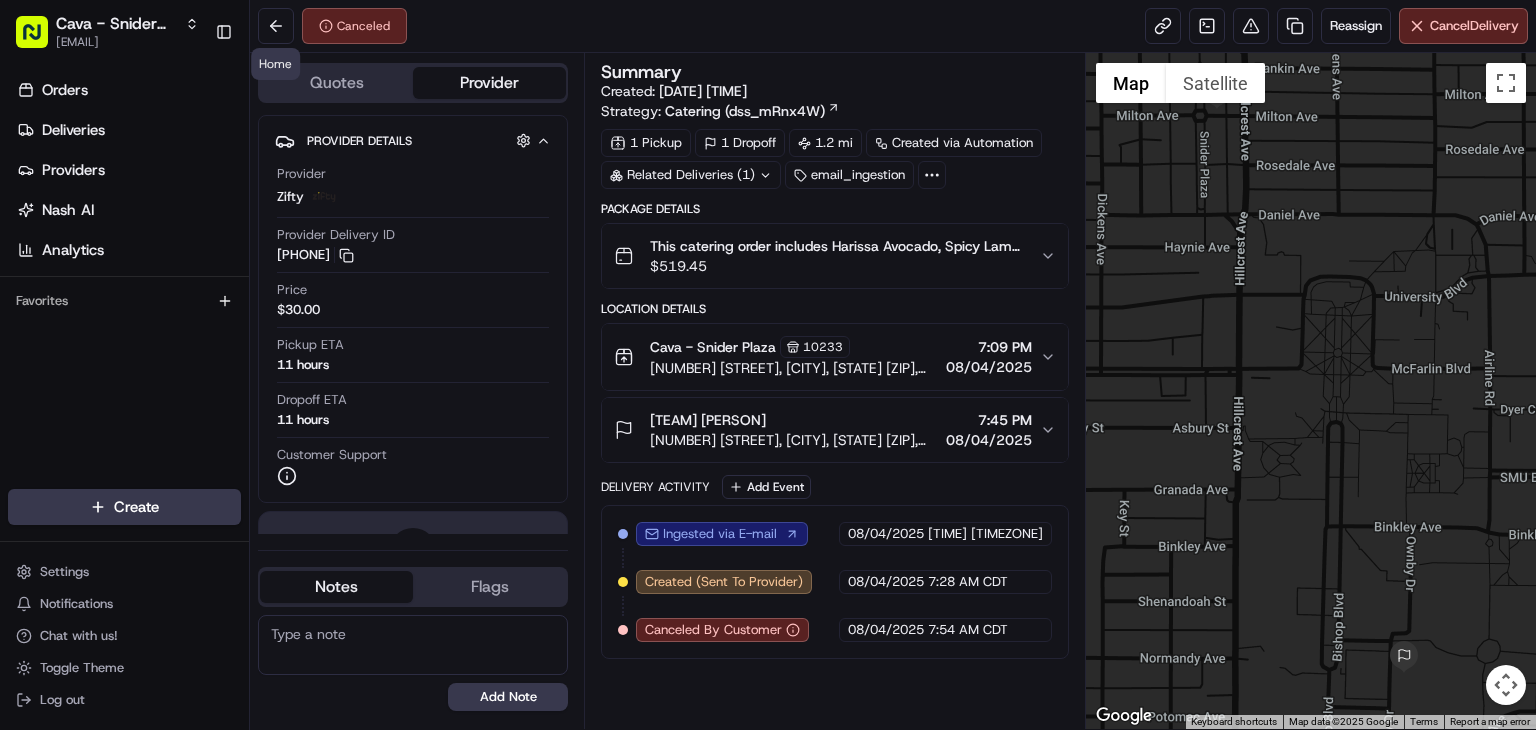 click on "Canceled Reassign Cancel  Delivery" at bounding box center [893, 26] 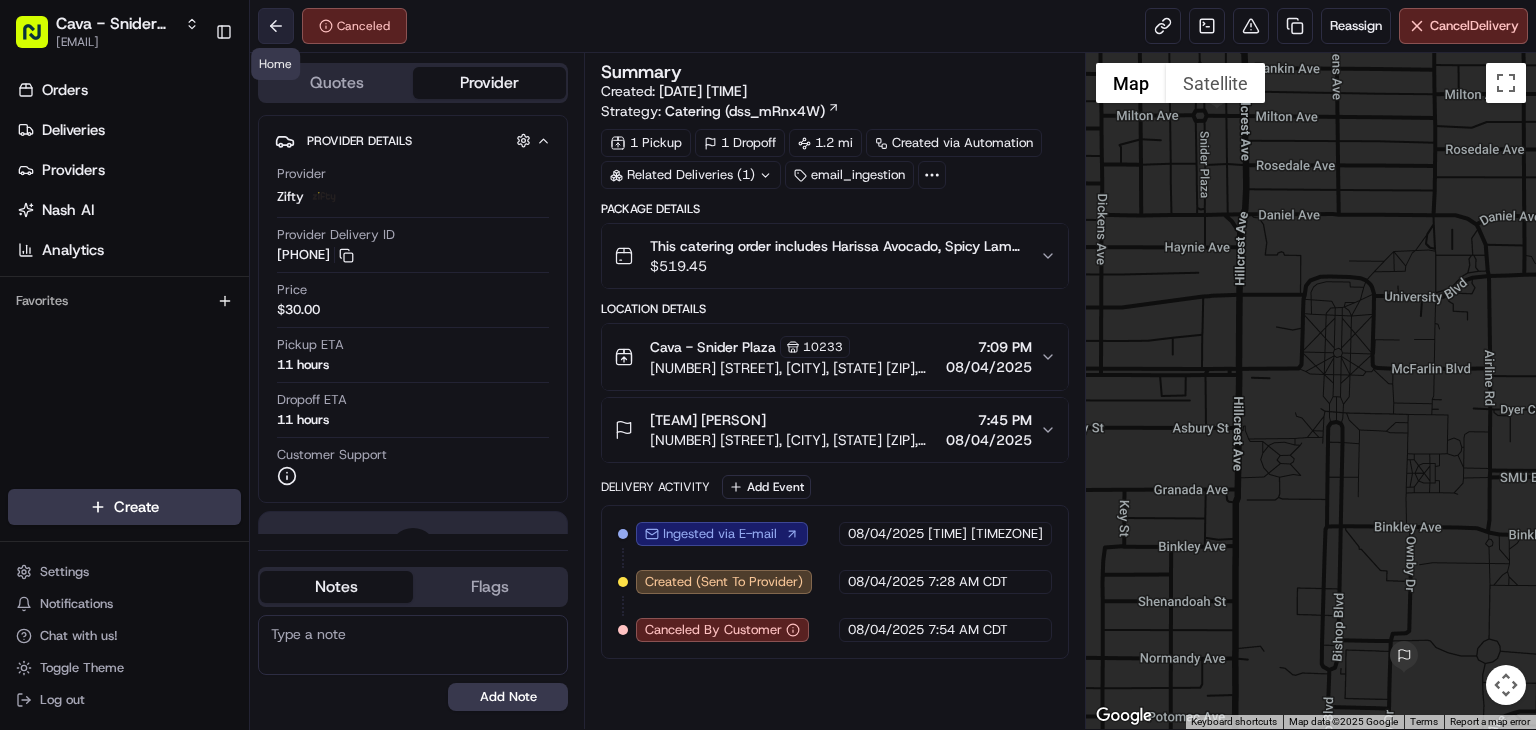 click at bounding box center [276, 26] 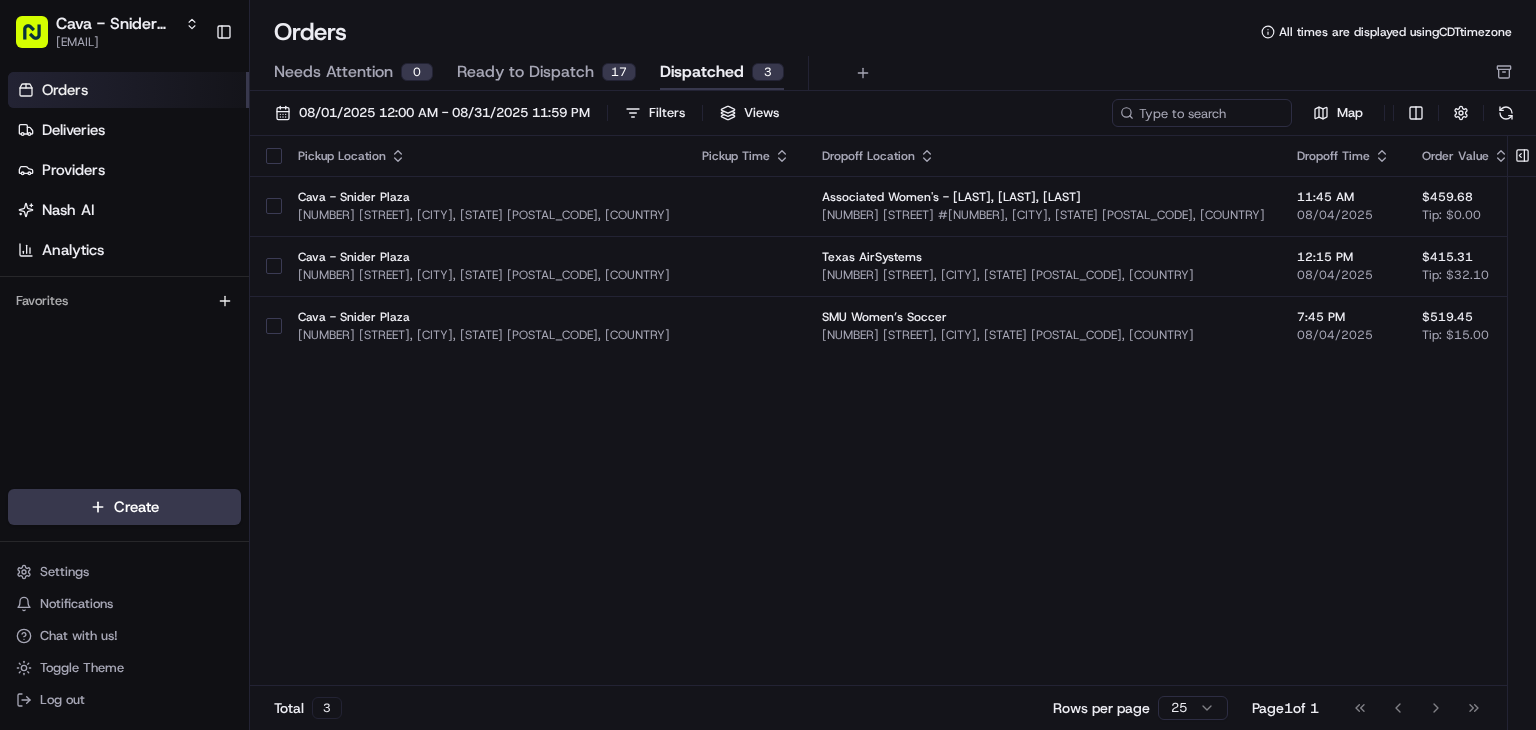 scroll, scrollTop: 0, scrollLeft: 0, axis: both 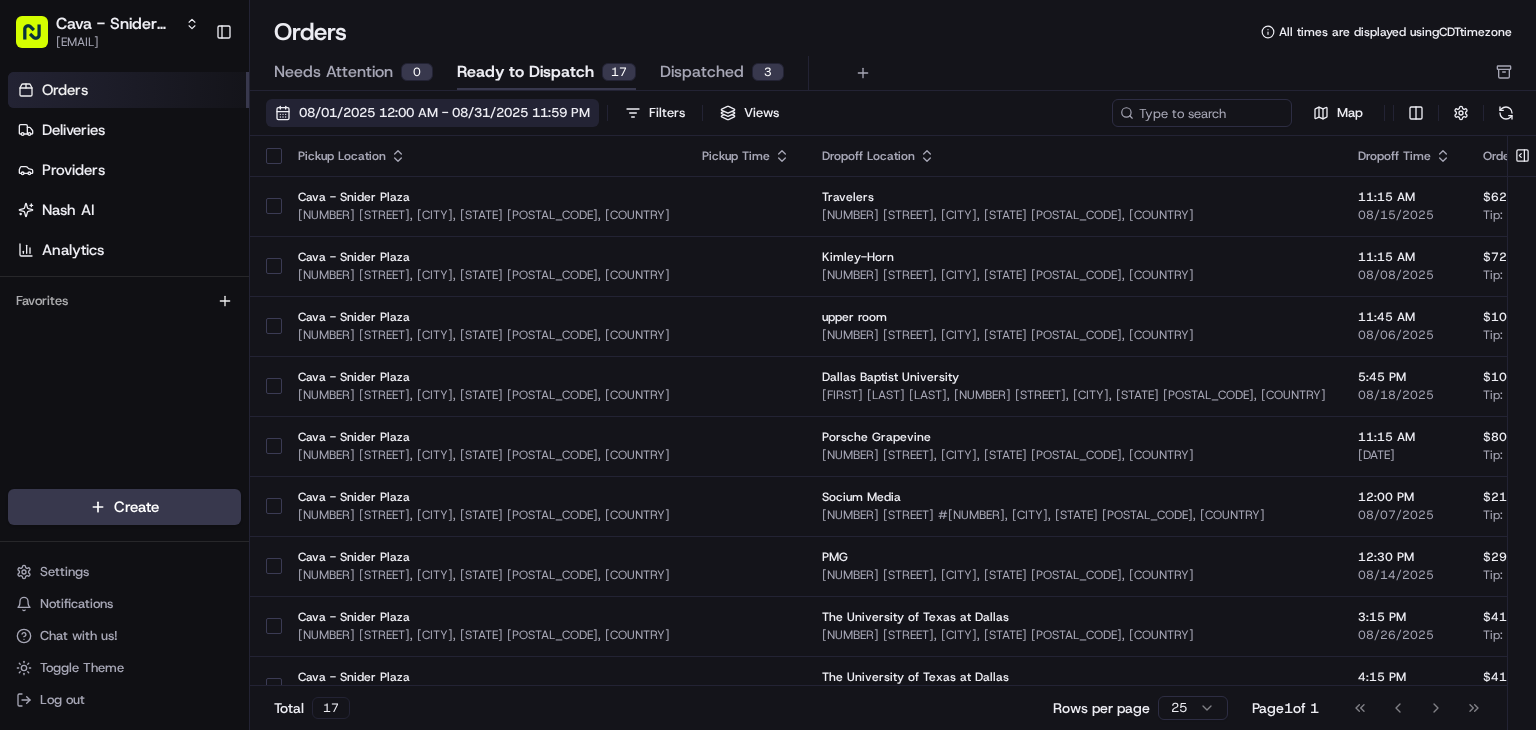 click on "08/01/2025 12:00 AM - 08/31/2025 11:59 PM" at bounding box center [432, 113] 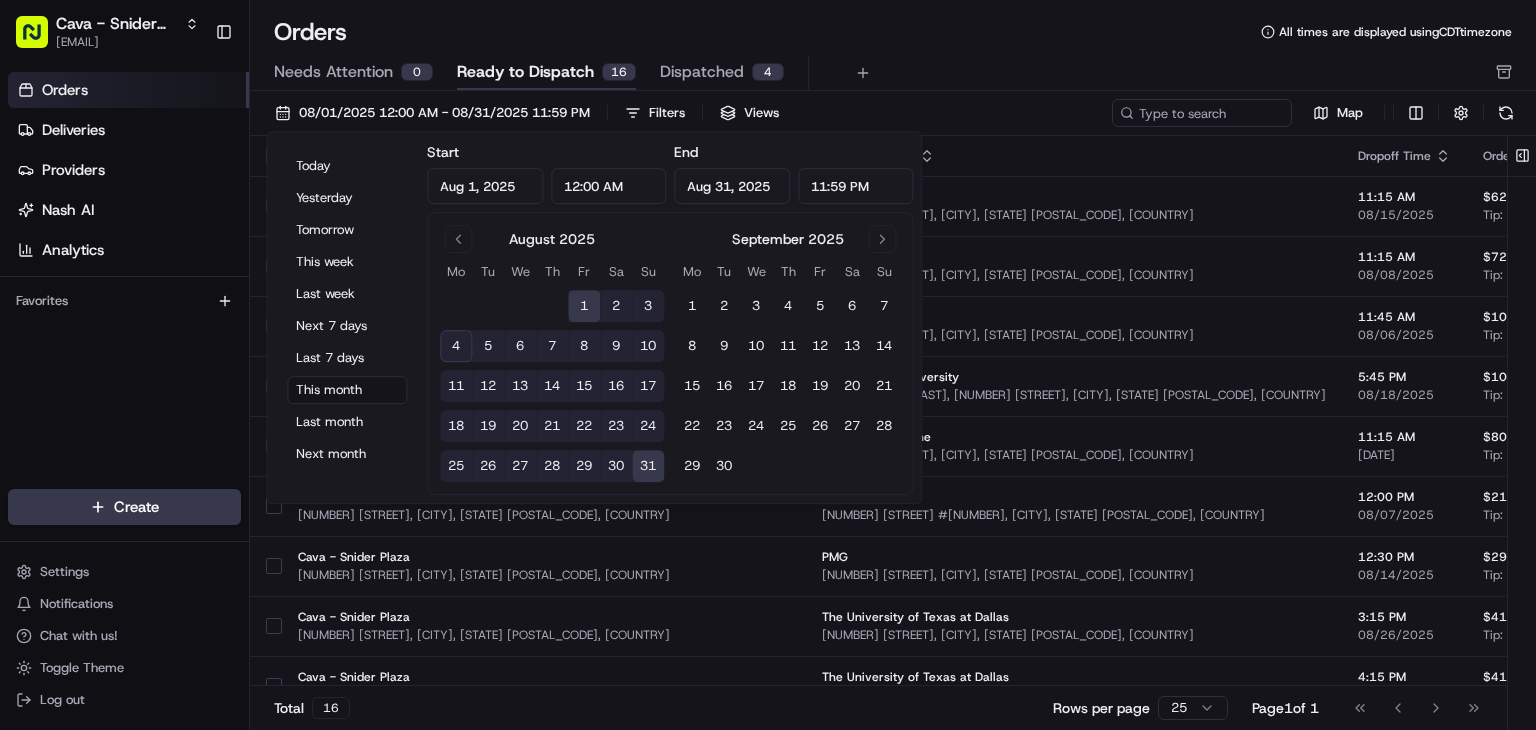 click on "4" at bounding box center [456, 346] 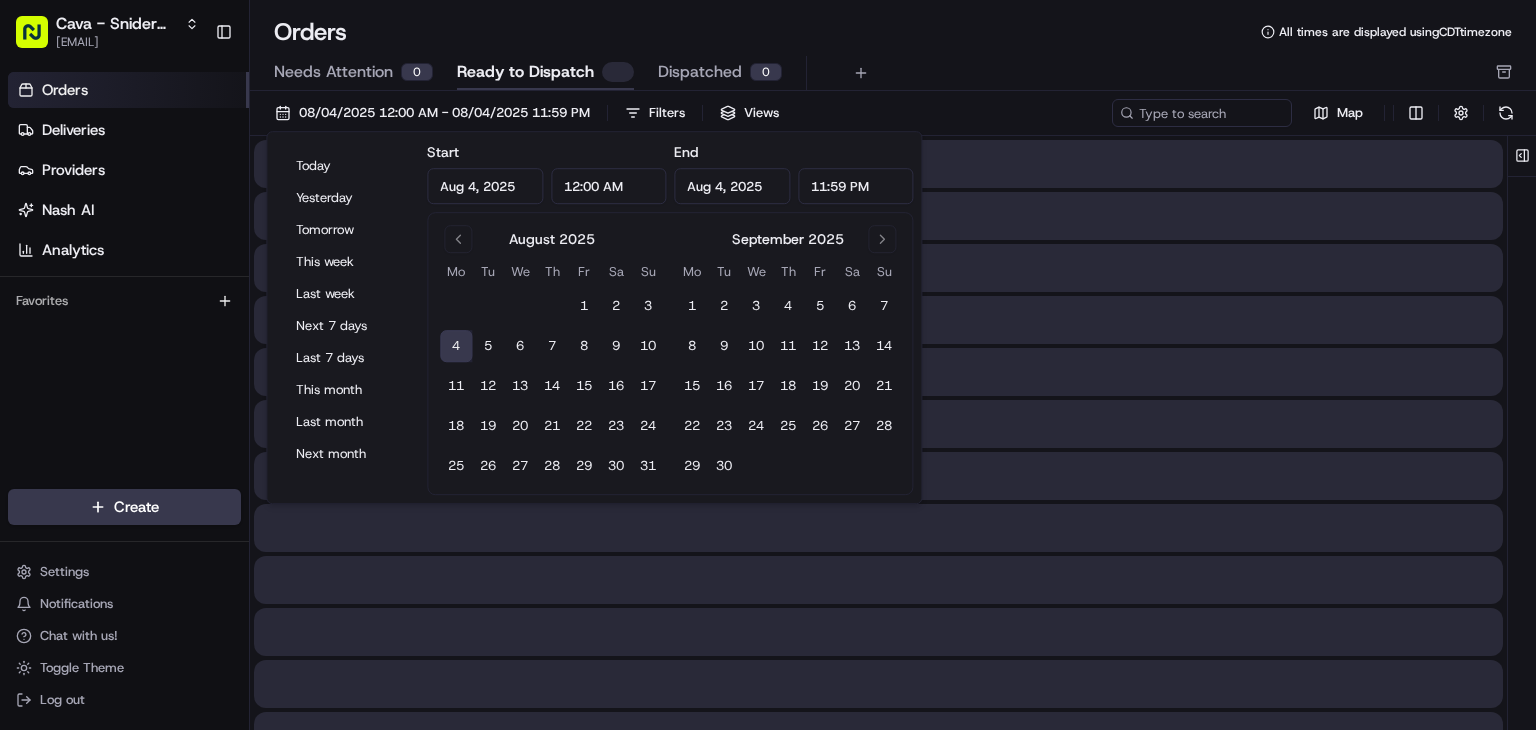 type on "Aug 4, 2025" 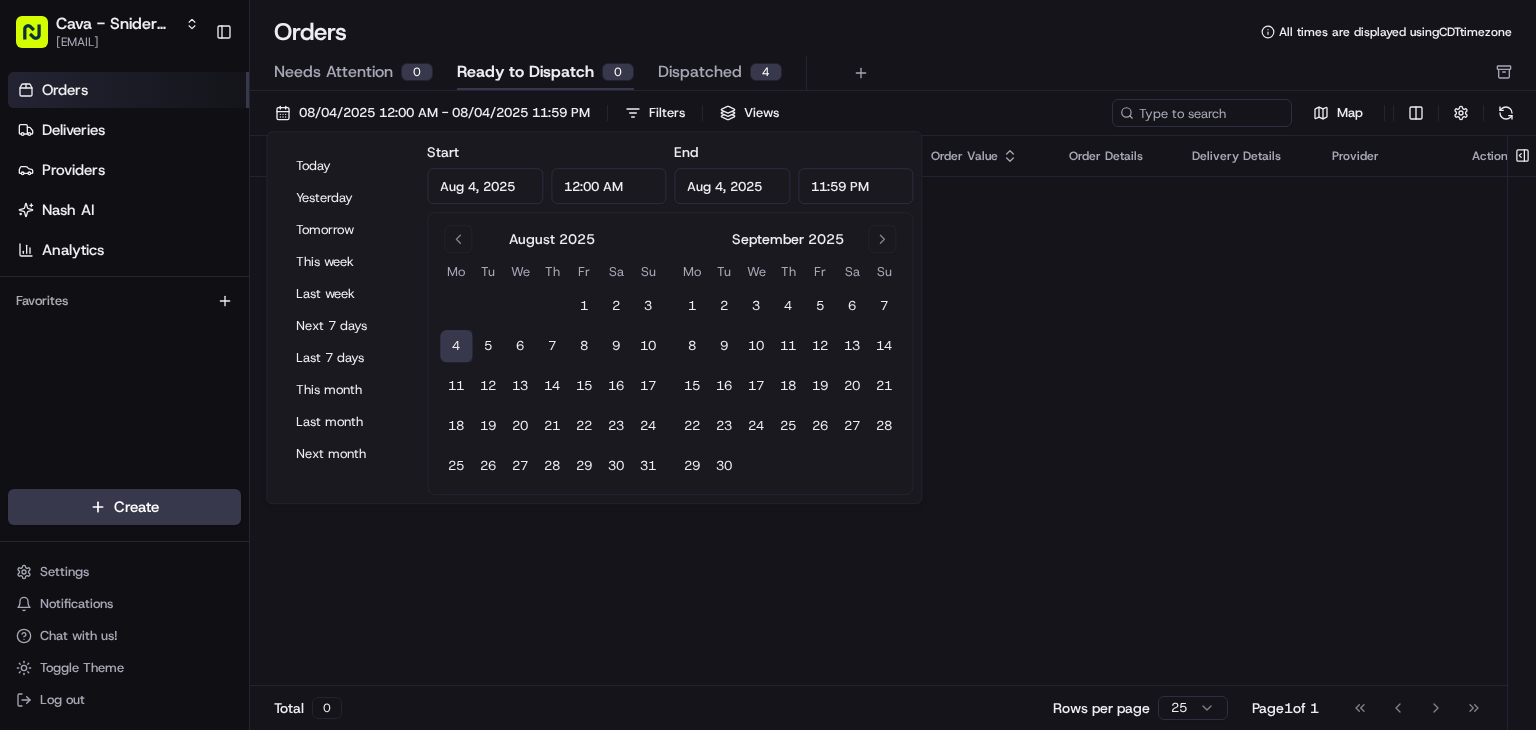 click on "Pickup Location Pickup Time Dropoff Location Dropoff Time Order Value Order Details Delivery Details Provider Actions No results." at bounding box center [890, 411] 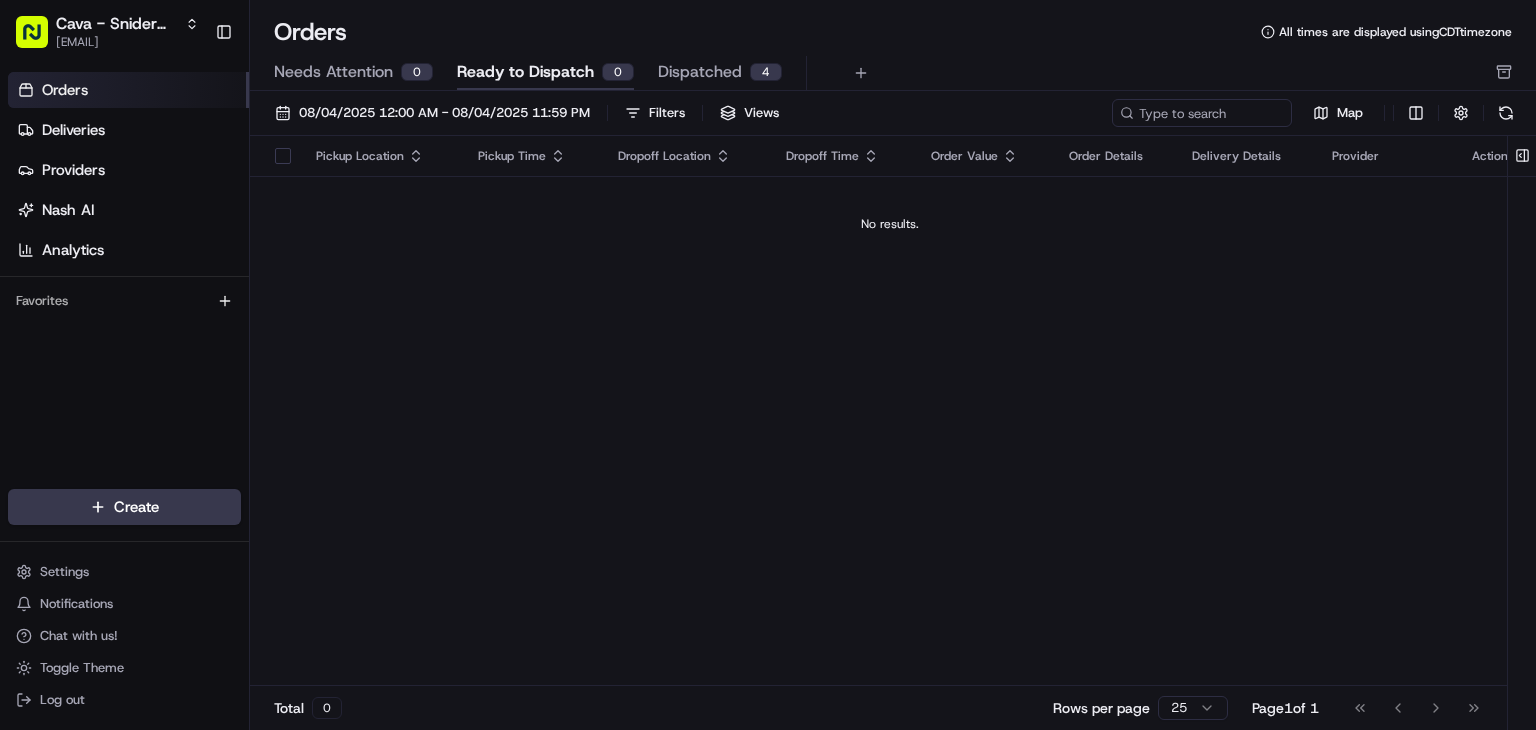 click on "Dispatched" at bounding box center [700, 72] 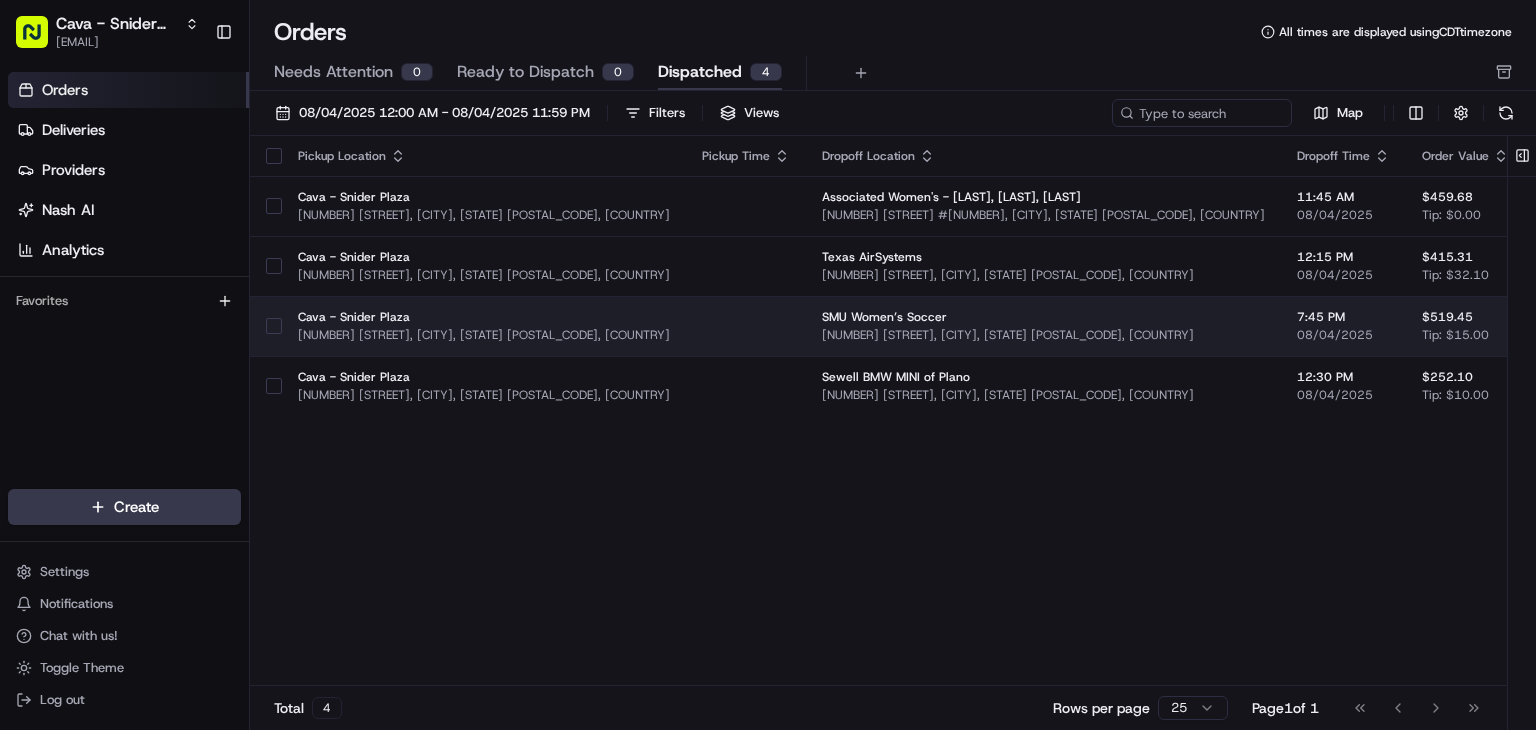 click at bounding box center (746, 326) 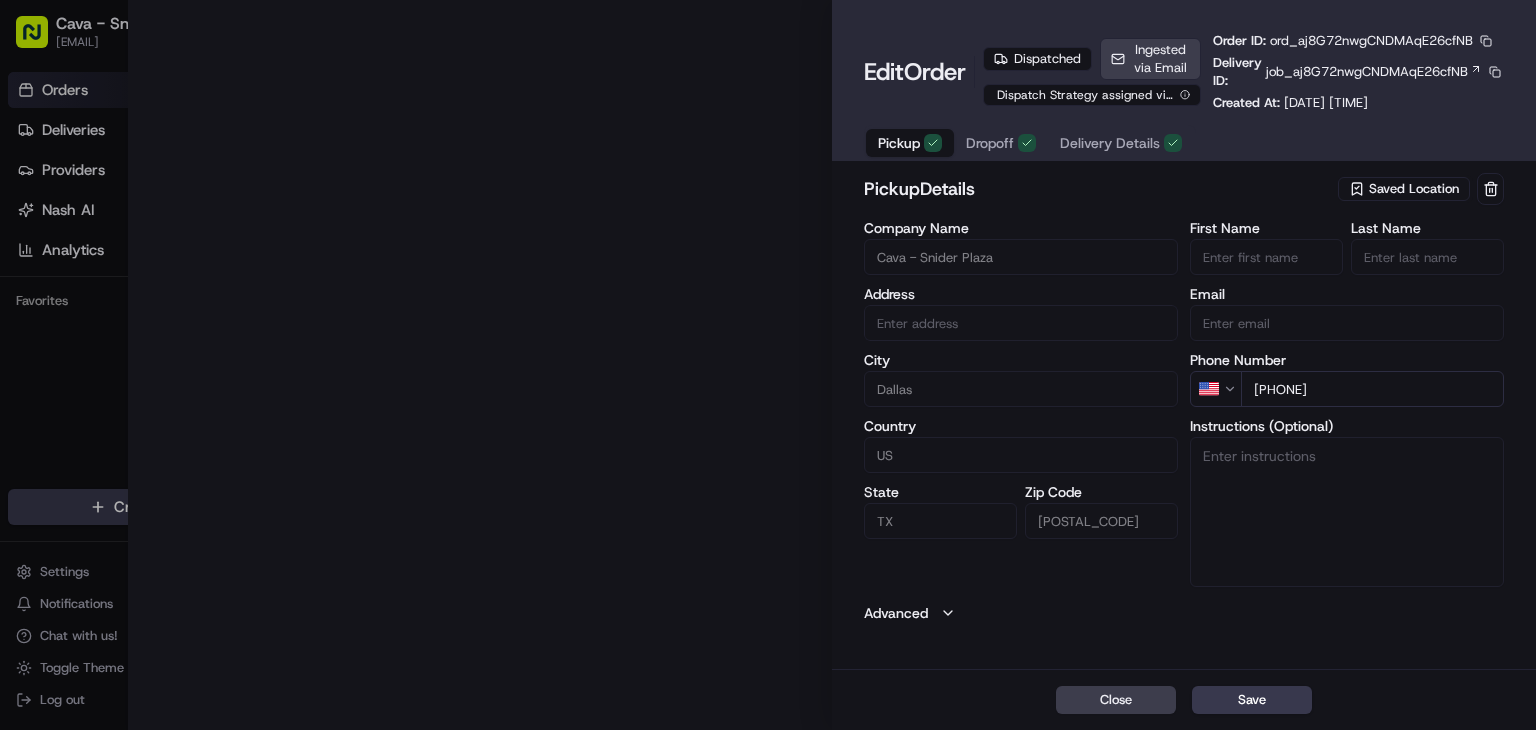 type on "[NUMBER] [STREET], [CITY], [STATE] [POSTAL_CODE], [COUNTRY]" 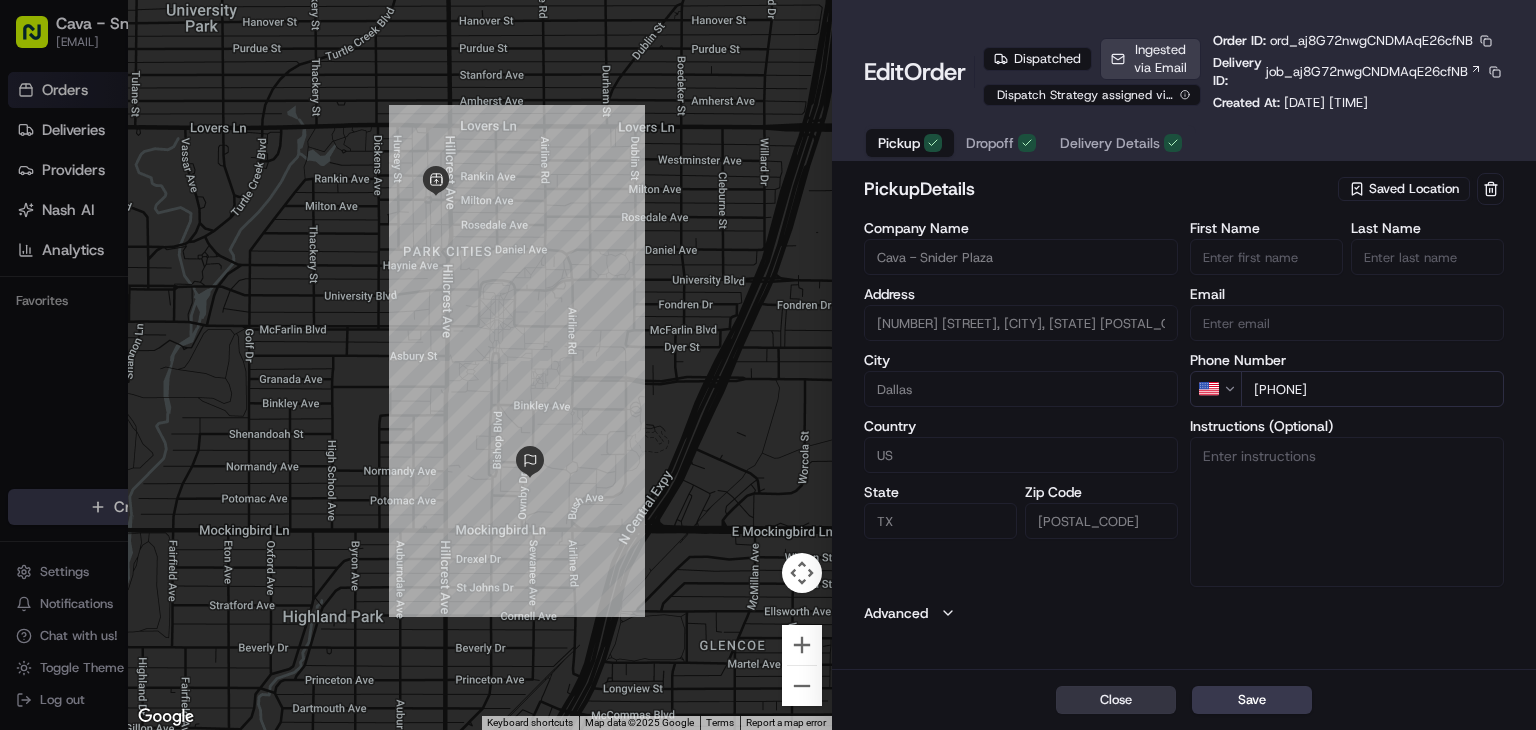 click on "Close" at bounding box center (1116, 700) 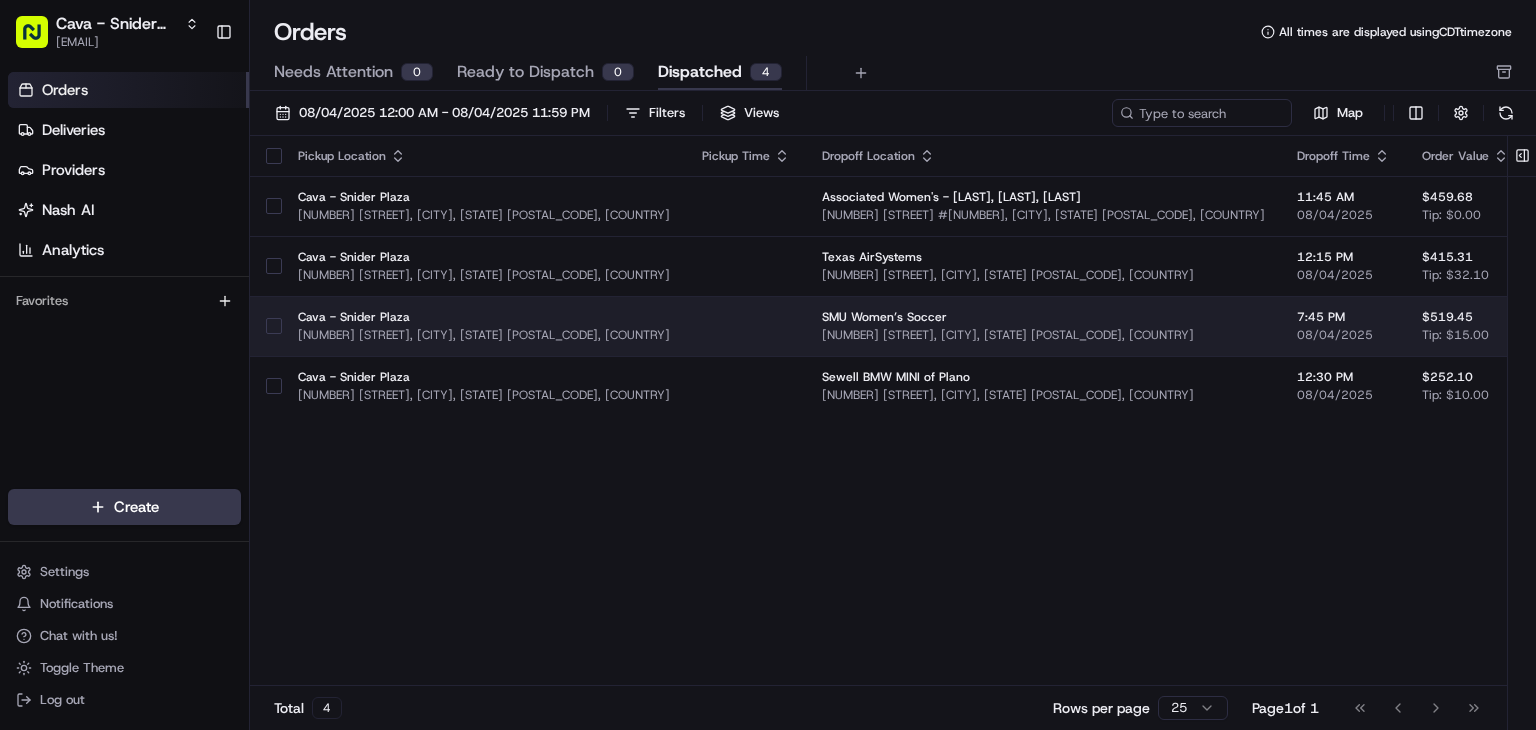 click on "Cava - Snider Plaza sniderplaza@cava.com Toggle Sidebar Orders Deliveries Providers Nash AI Analytics Favorites Main Menu Members & Organization Organization Users Roles Preferences Customization Tracking Orchestration Automations Locations Pickup Locations Dropoff Locations Billing Billing Refund Requests Integrations Notification Triggers Webhooks API Keys Request Logs Create Settings Notifications Chat with us! Toggle Theme Log out Orders All times are displayed using  CDT  timezone Needs Attention 0 Ready to Dispatch 0 Dispatched 4 08/04/2025 12:00 AM - 08/04/2025 11:59 PM Filters Views Map Pickup Location Pickup Time Dropoff Location Dropoff Time Order Value Order Details Delivery Details Actions Cava - Snider Plaza 6800 Snider Plaza, Dallas, TX 75205, USA Associated Women's - Bankston, Evans, Hartley 1600 Coit Rd #402, Plano, TX 75075, USA 11:45 AM 08/04/2025 $459.68 Tip: $0.00 36   items Description:  View Job Cava - Snider Plaza 6800 Snider Plaza, Dallas, TX 75205, USA Texas AirSystems" at bounding box center (768, 365) 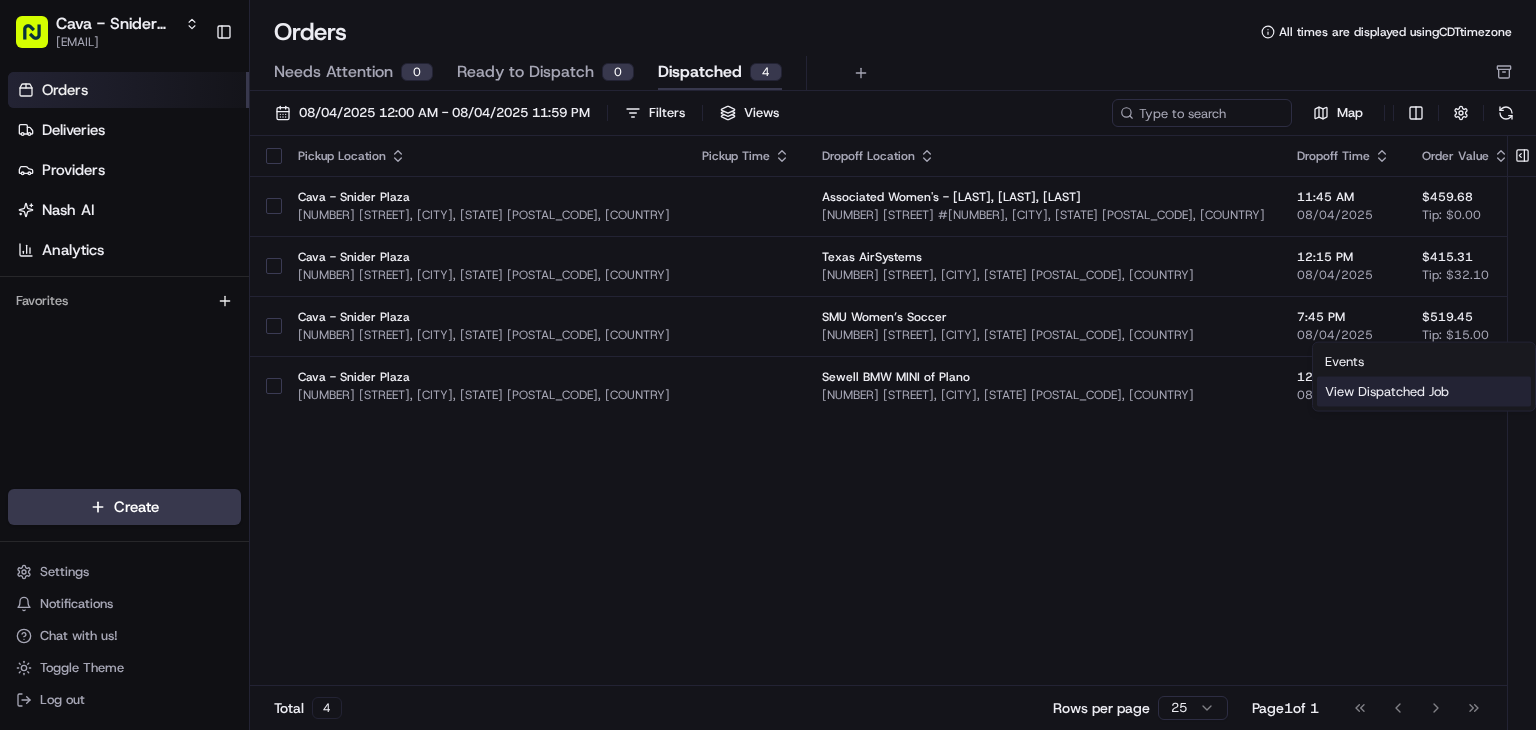 click on "View Dispatched Job" at bounding box center (1424, 392) 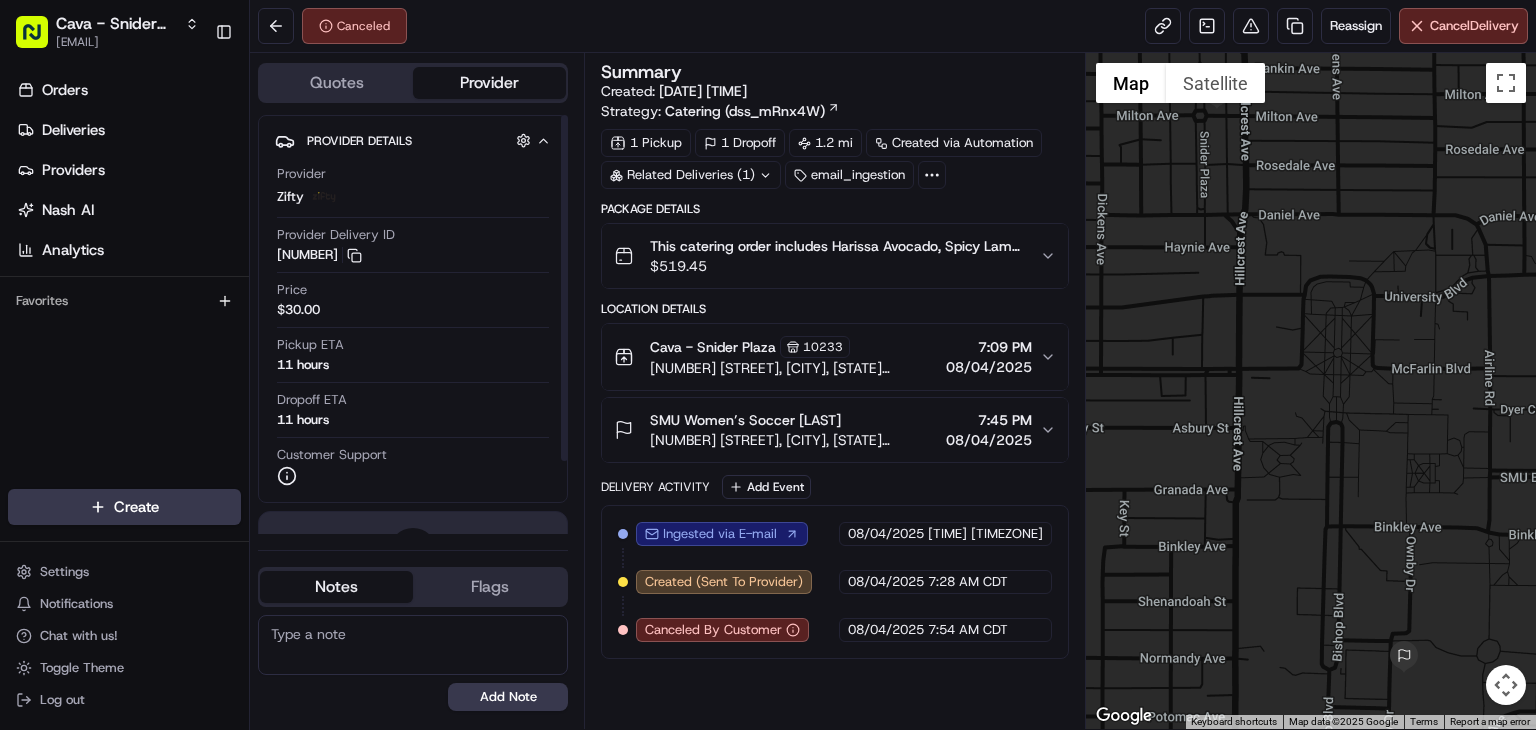 scroll, scrollTop: 0, scrollLeft: 0, axis: both 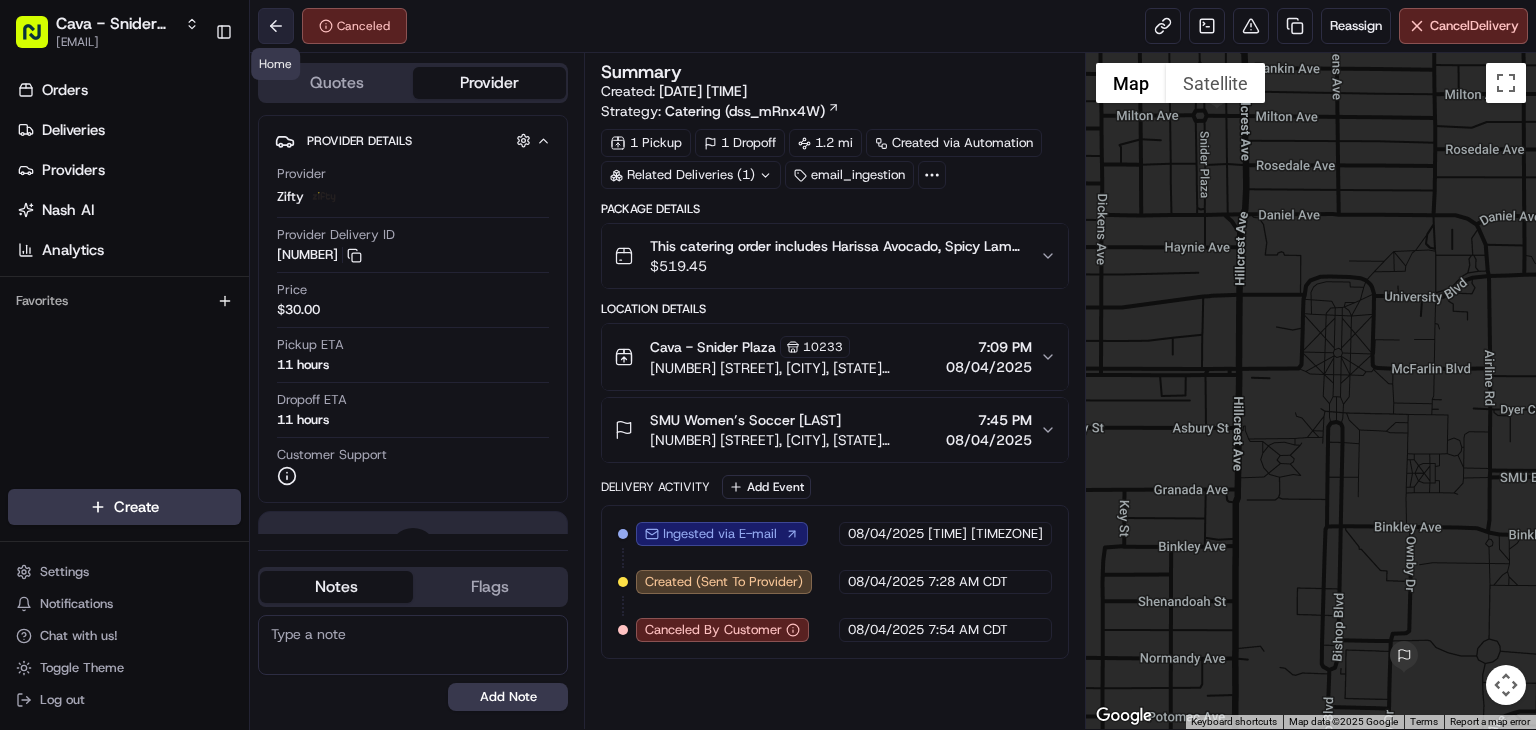 click at bounding box center [276, 26] 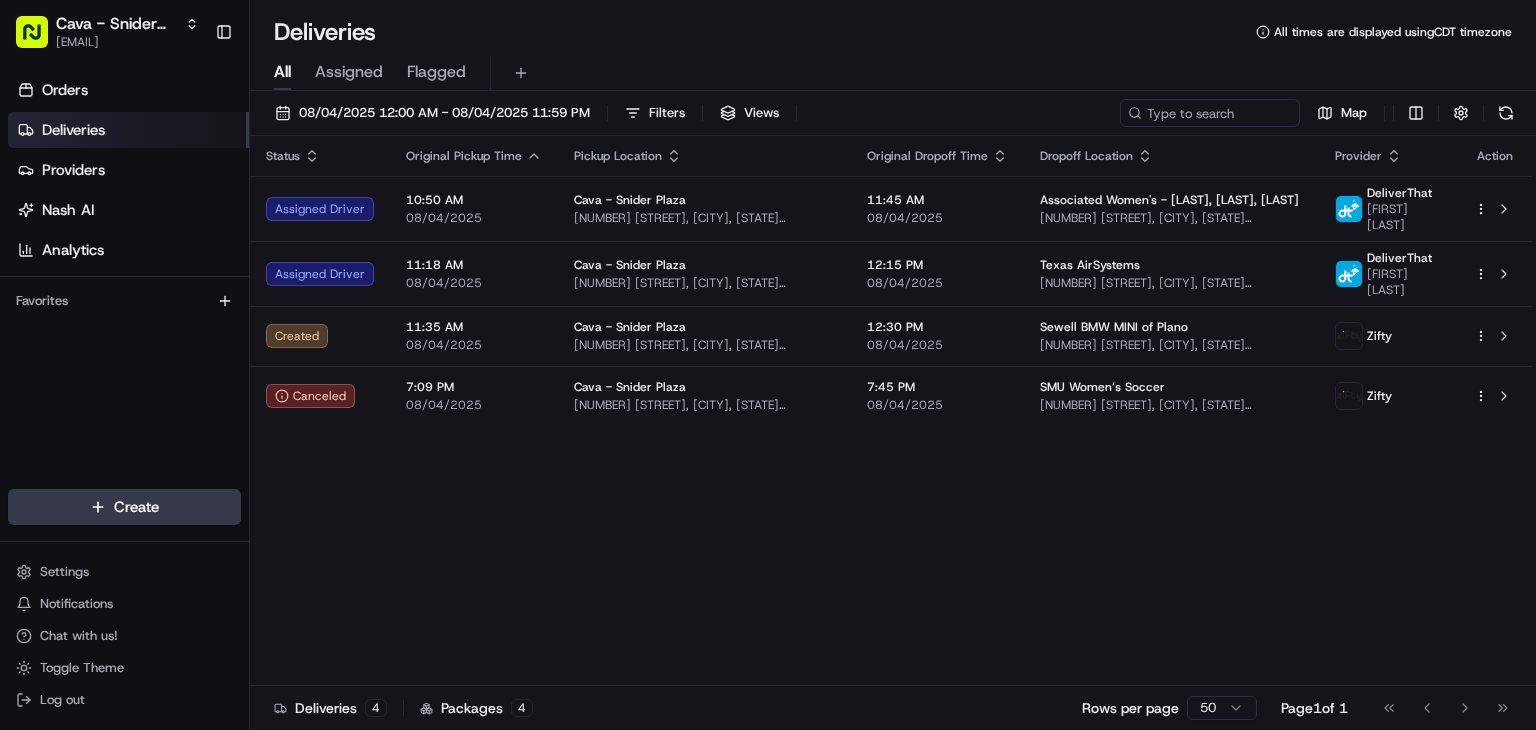 click on "Deliveries All times are displayed using  CDT   timezone" at bounding box center (893, 32) 